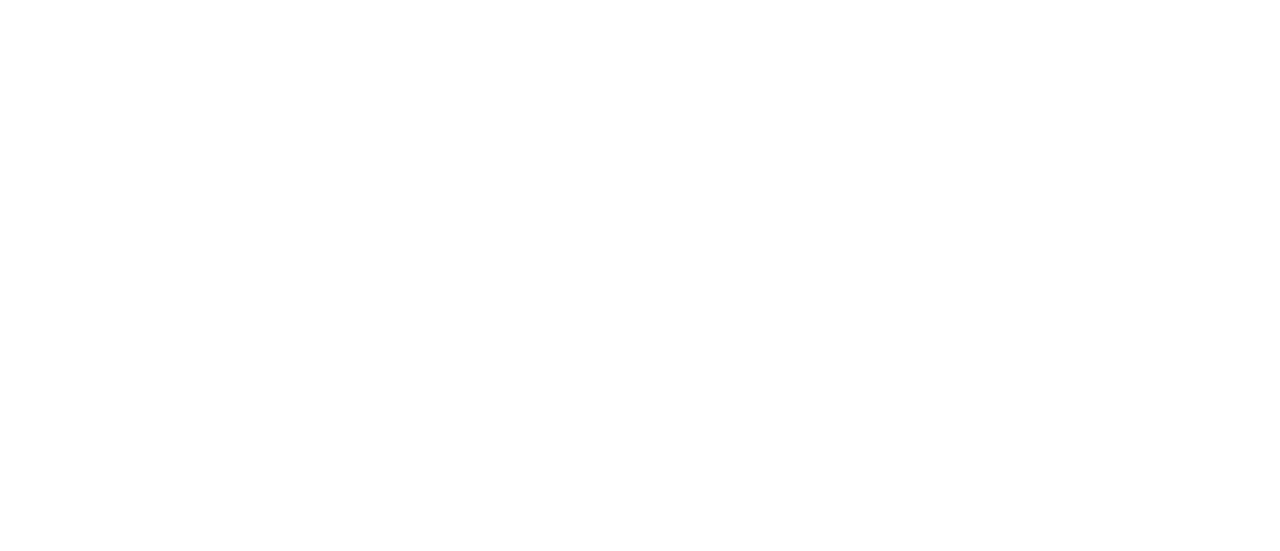 scroll, scrollTop: 0, scrollLeft: 0, axis: both 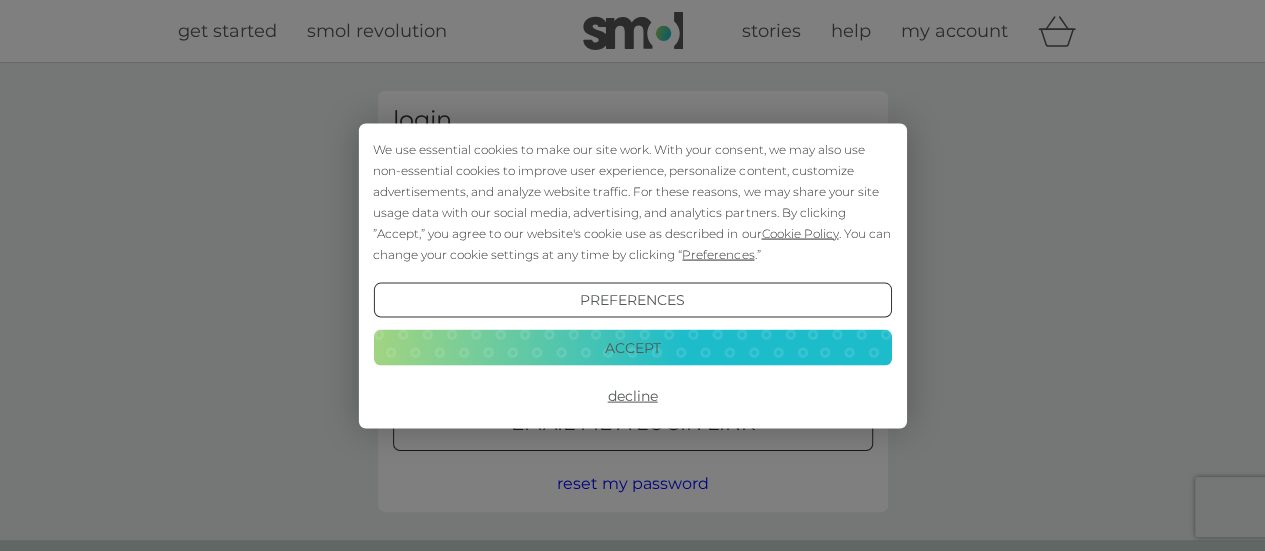 click on "Preferences" at bounding box center (632, 300) 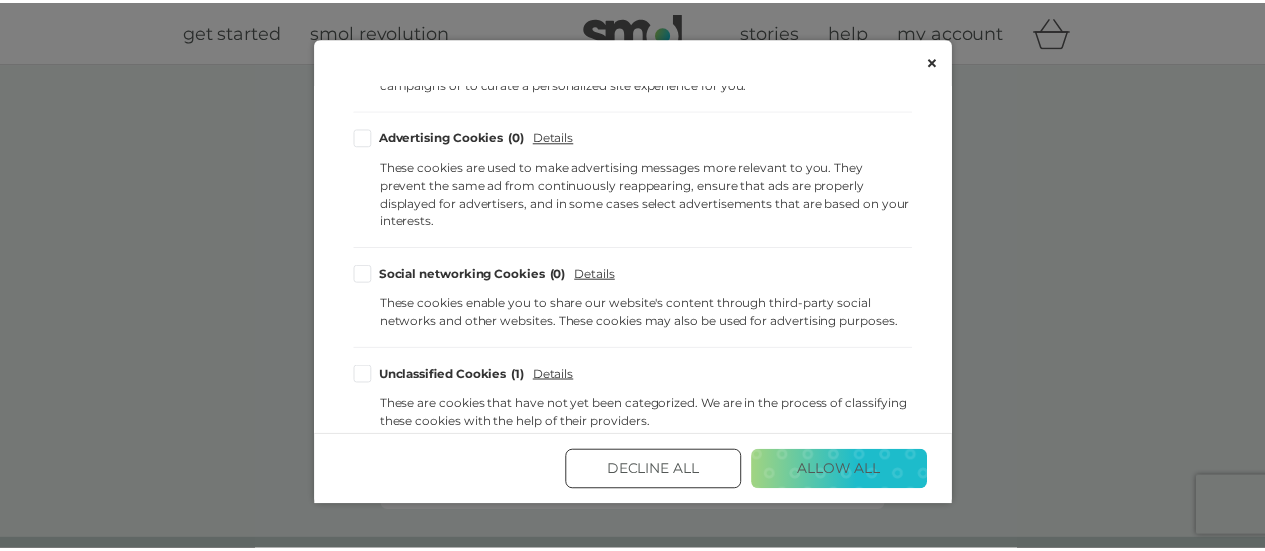 scroll, scrollTop: 526, scrollLeft: 0, axis: vertical 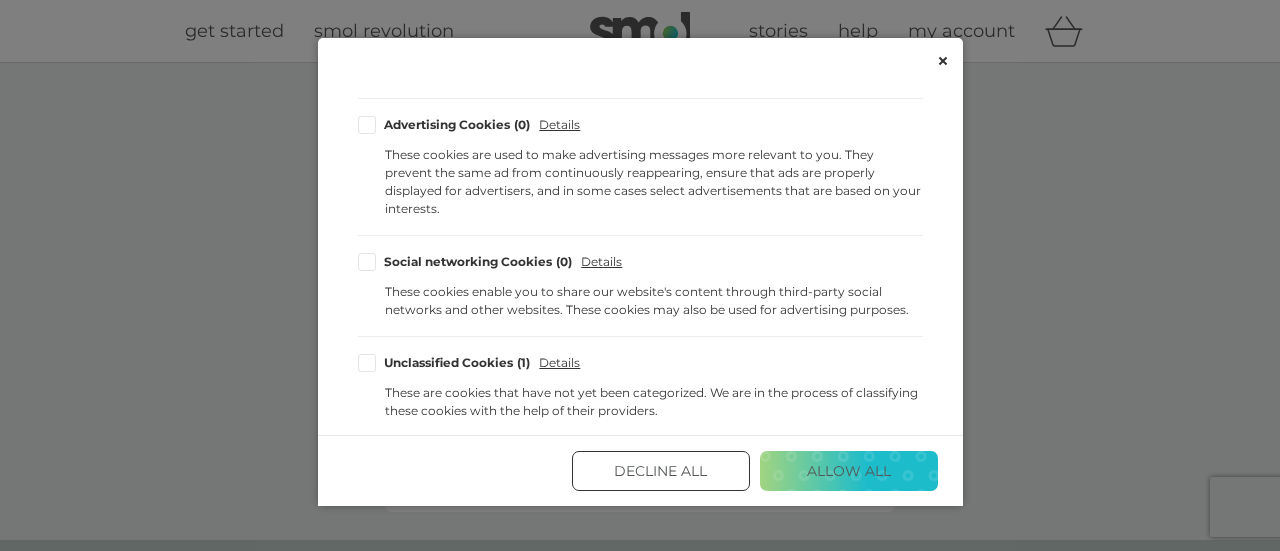 click on "Decline All" at bounding box center [661, 471] 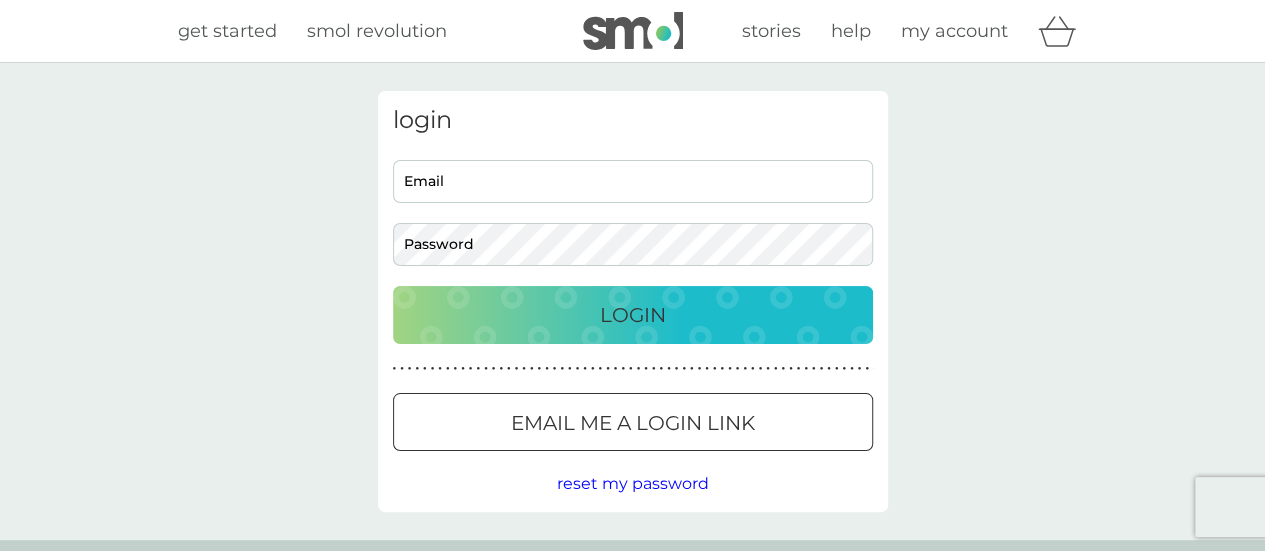 scroll, scrollTop: 0, scrollLeft: 0, axis: both 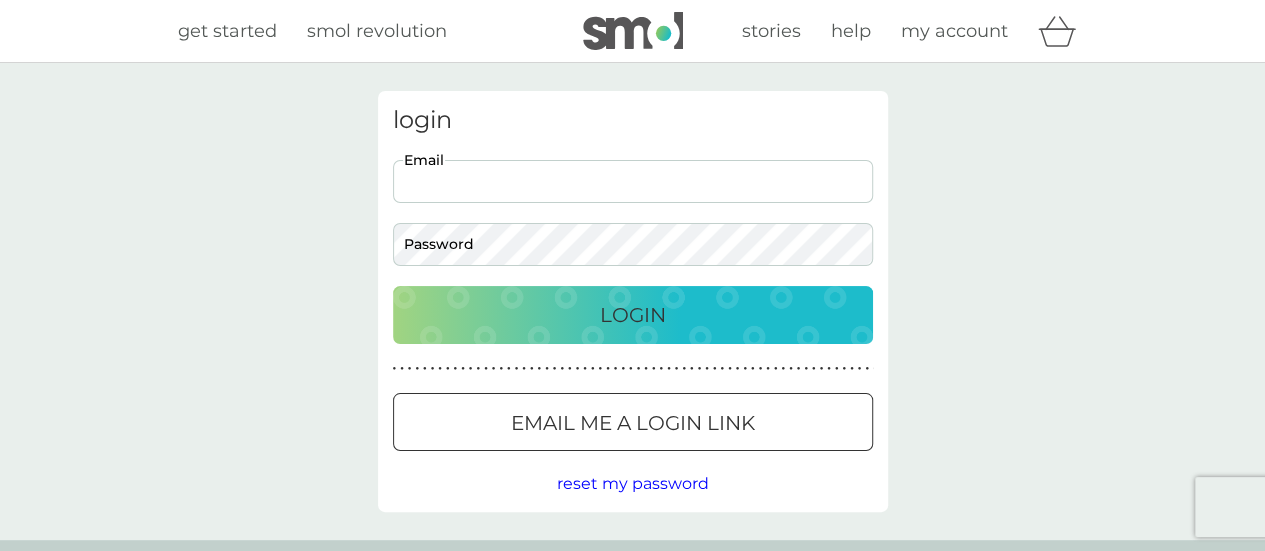 type on "heidi.sheppard@gmail.com" 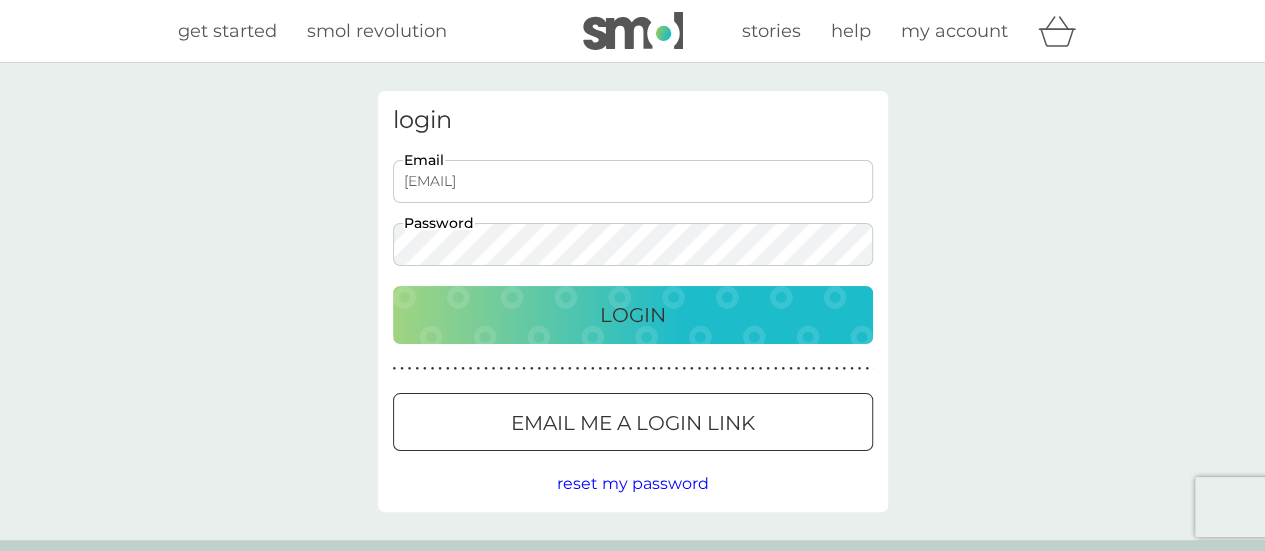click on "Email me a login link" at bounding box center [633, 423] 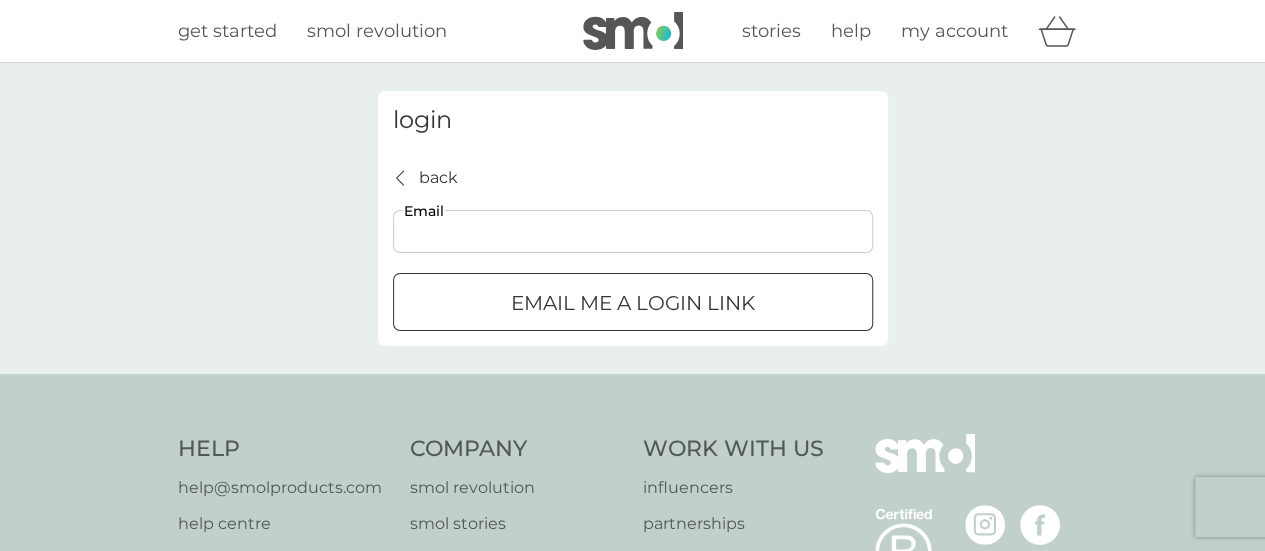 click on "Email" at bounding box center (633, 231) 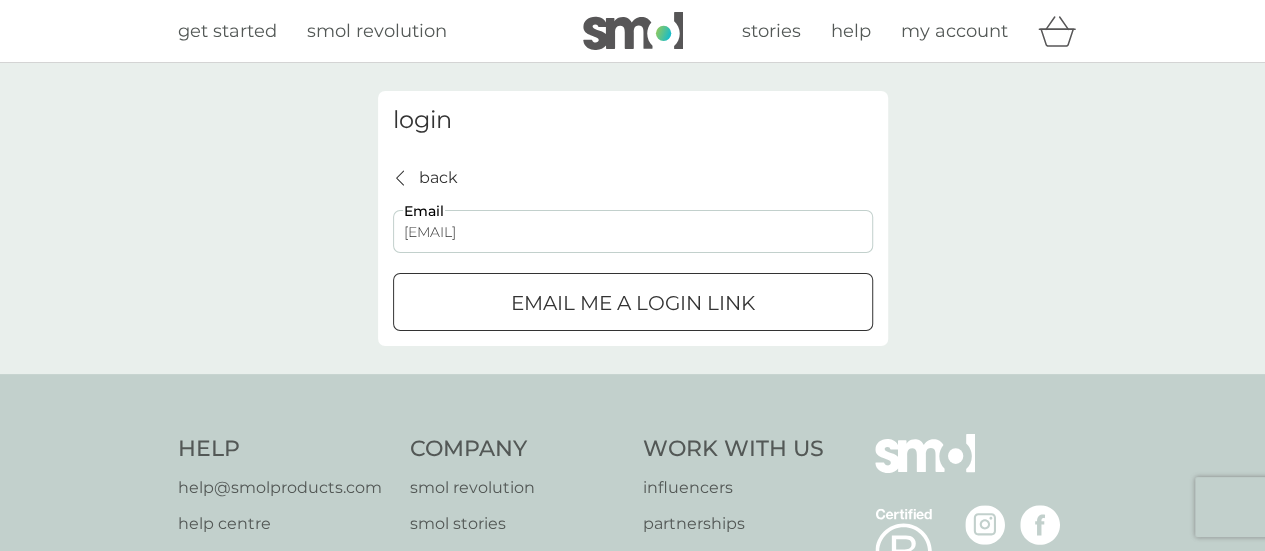 click at bounding box center [633, 303] 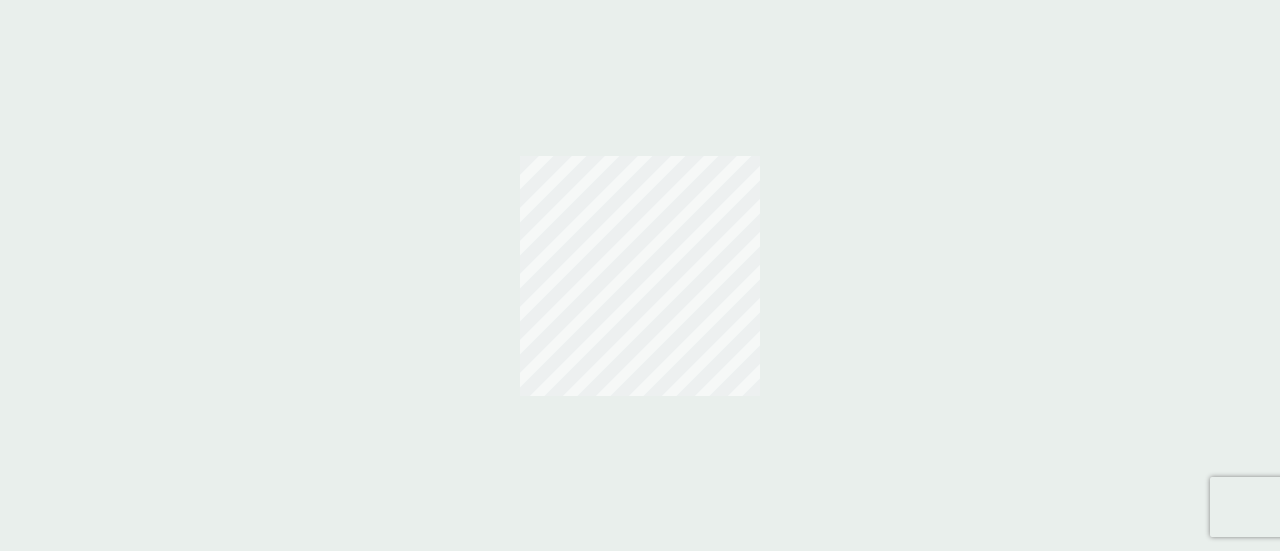 scroll, scrollTop: 0, scrollLeft: 0, axis: both 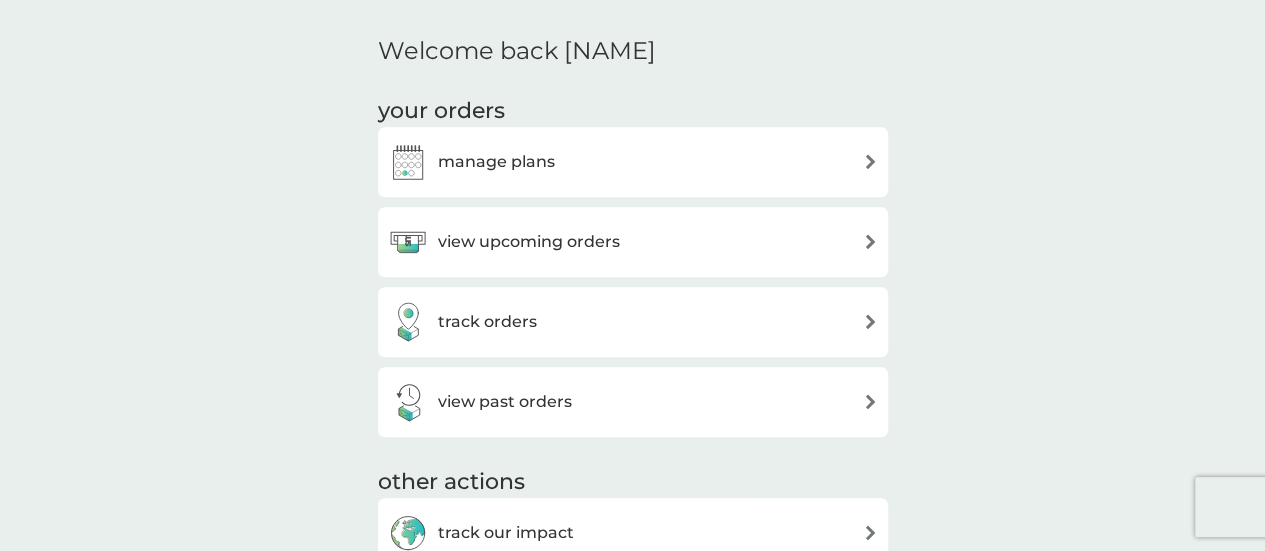 click on "manage plans" at bounding box center (496, 162) 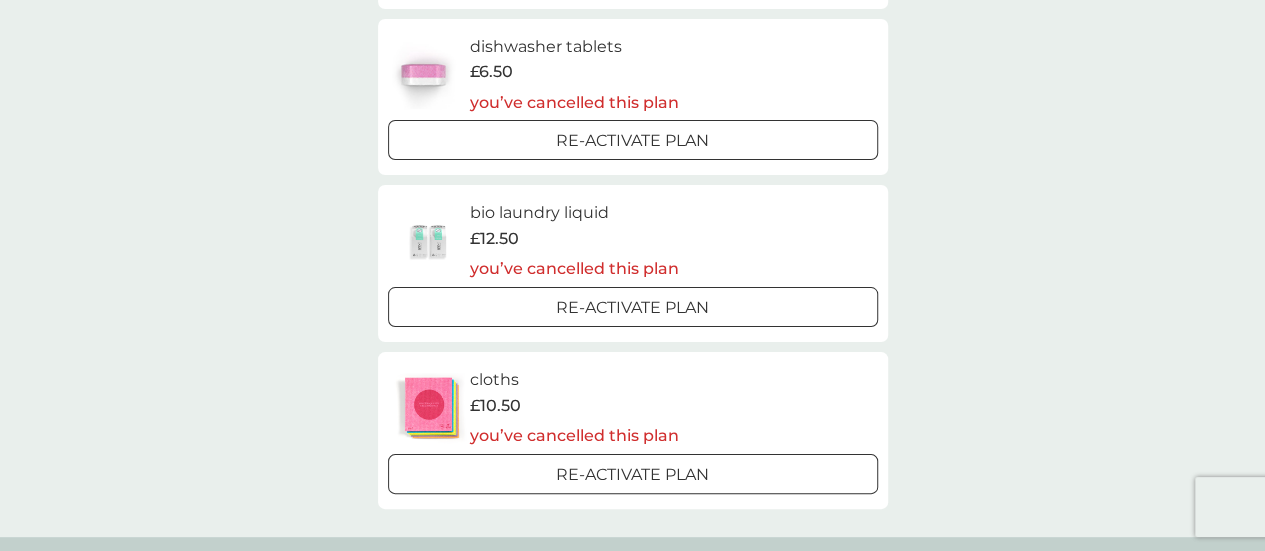 scroll, scrollTop: 1200, scrollLeft: 0, axis: vertical 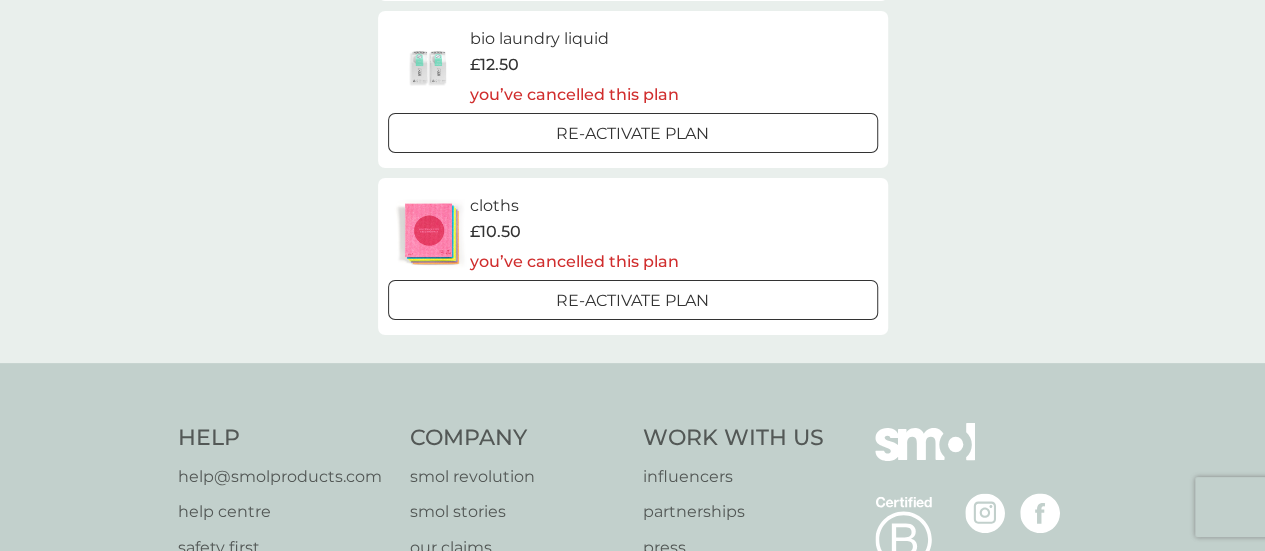 click on "£12.50" at bounding box center [574, 65] 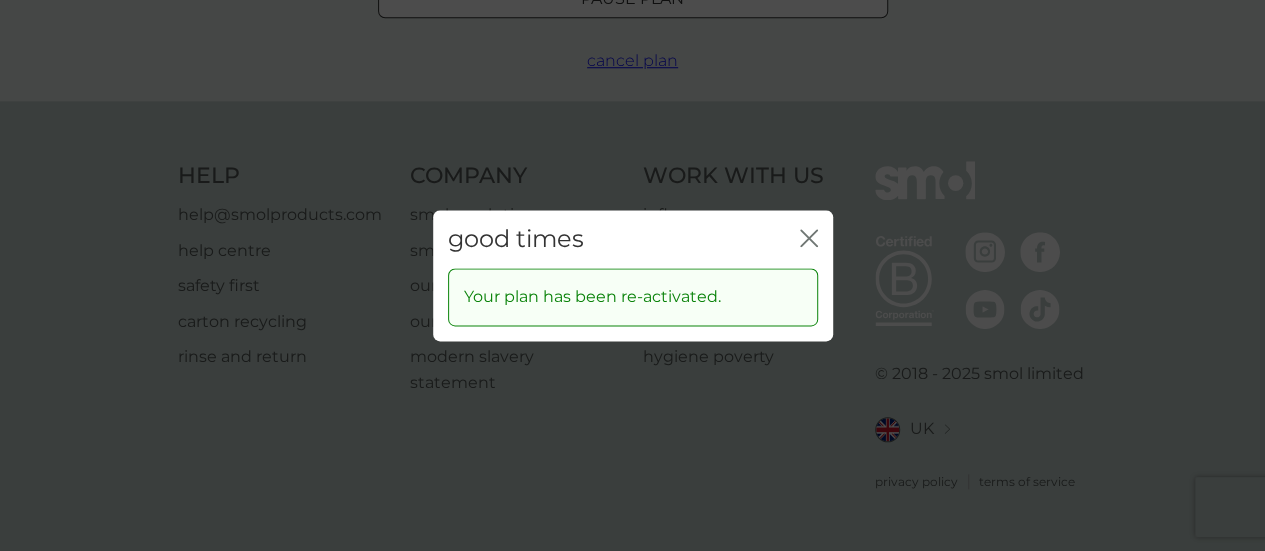 scroll, scrollTop: 0, scrollLeft: 0, axis: both 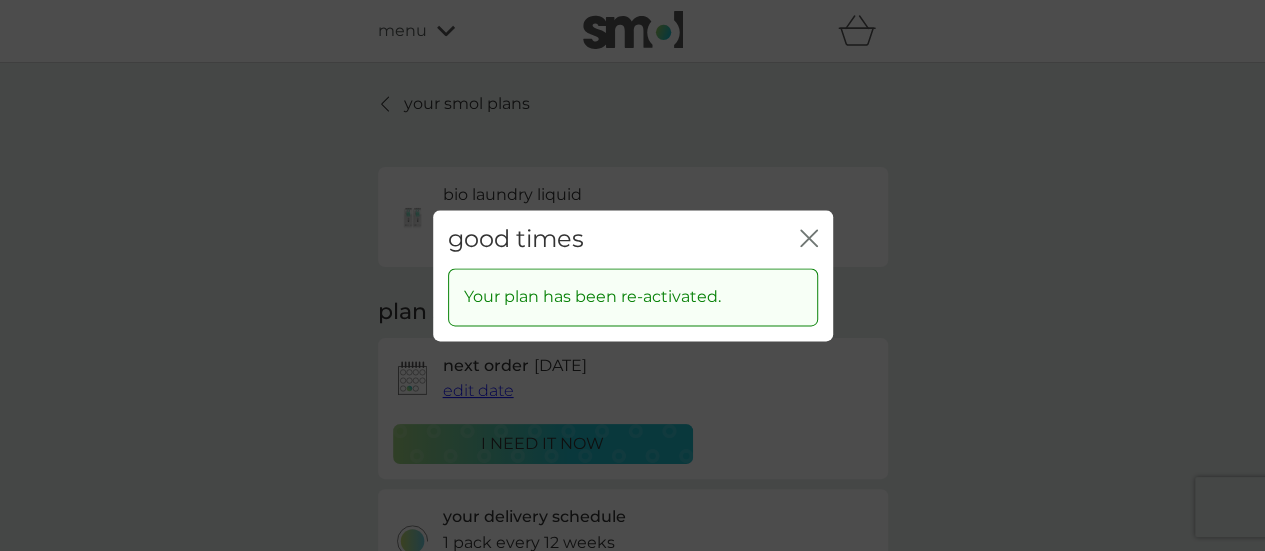 click 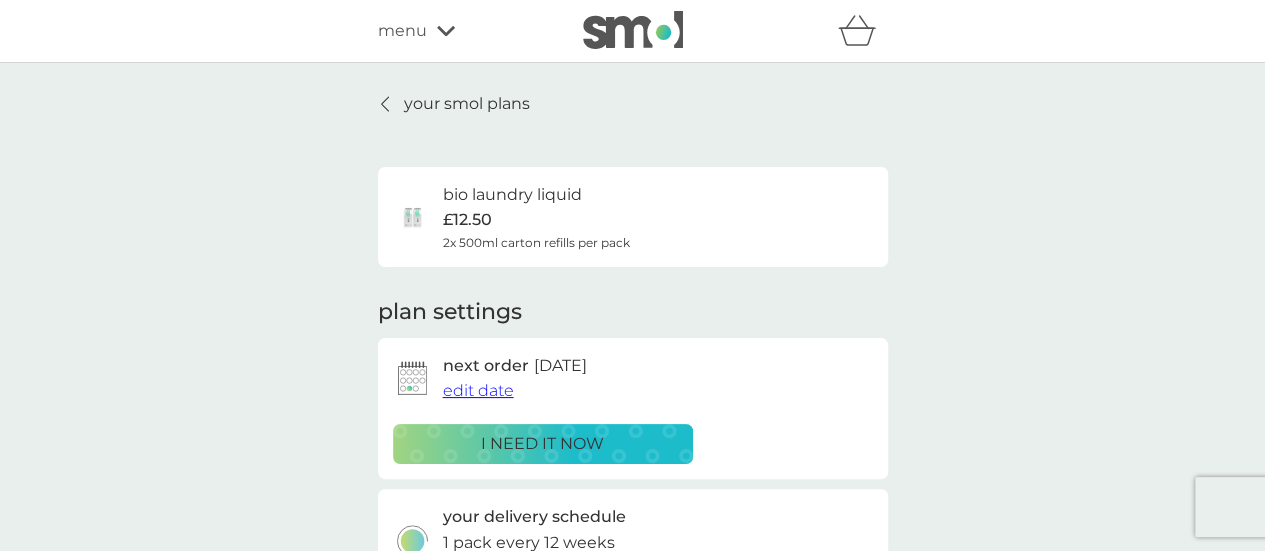 click on "bio laundry liquid" at bounding box center (512, 195) 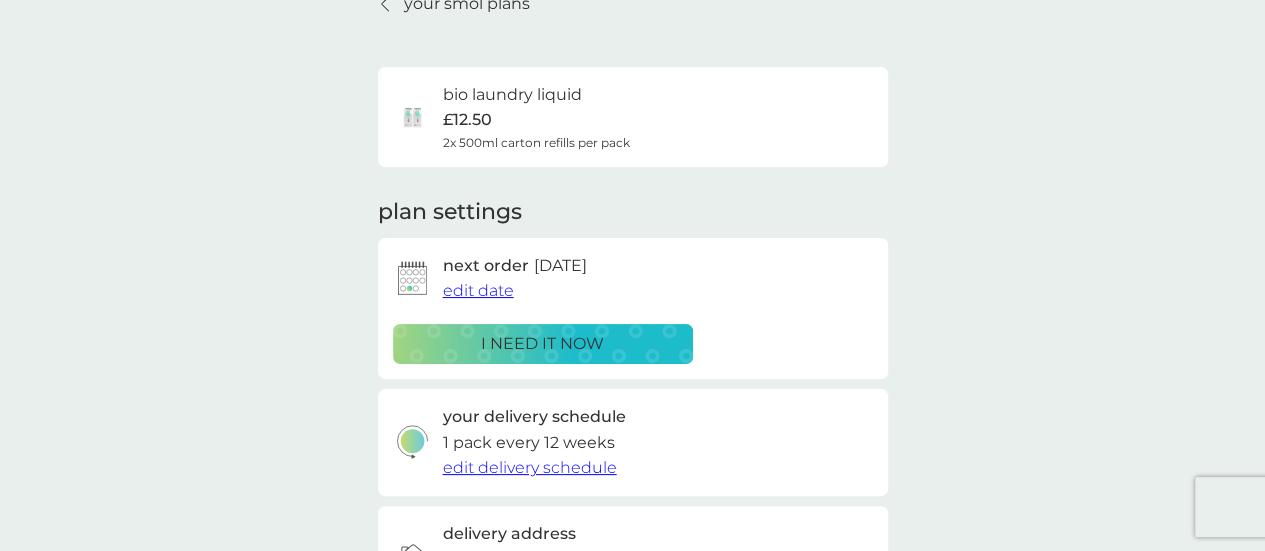 scroll, scrollTop: 0, scrollLeft: 0, axis: both 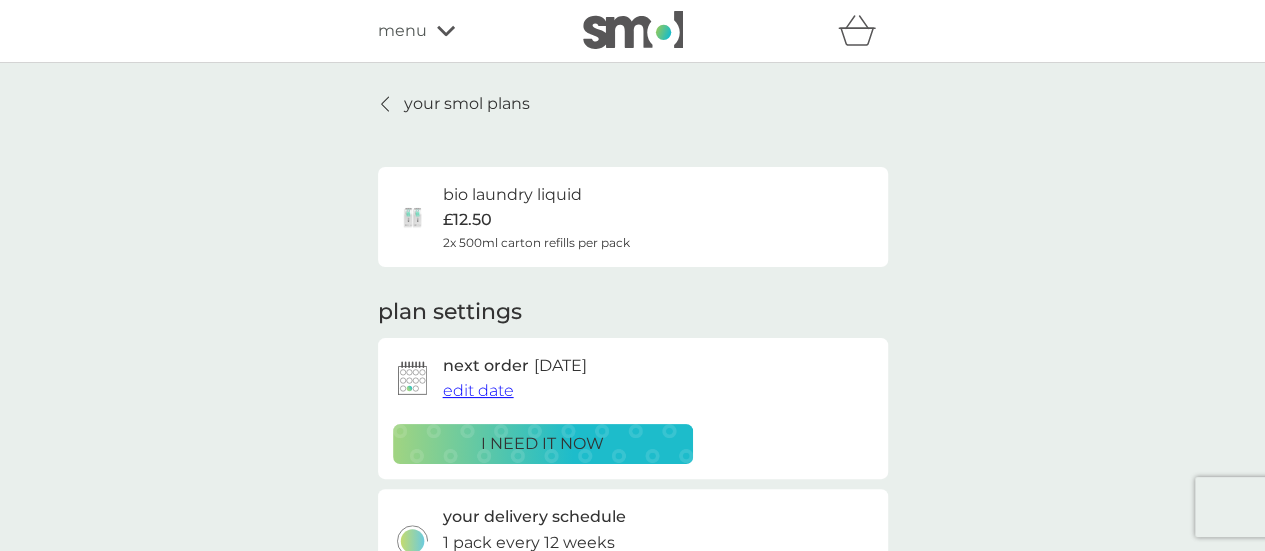 click 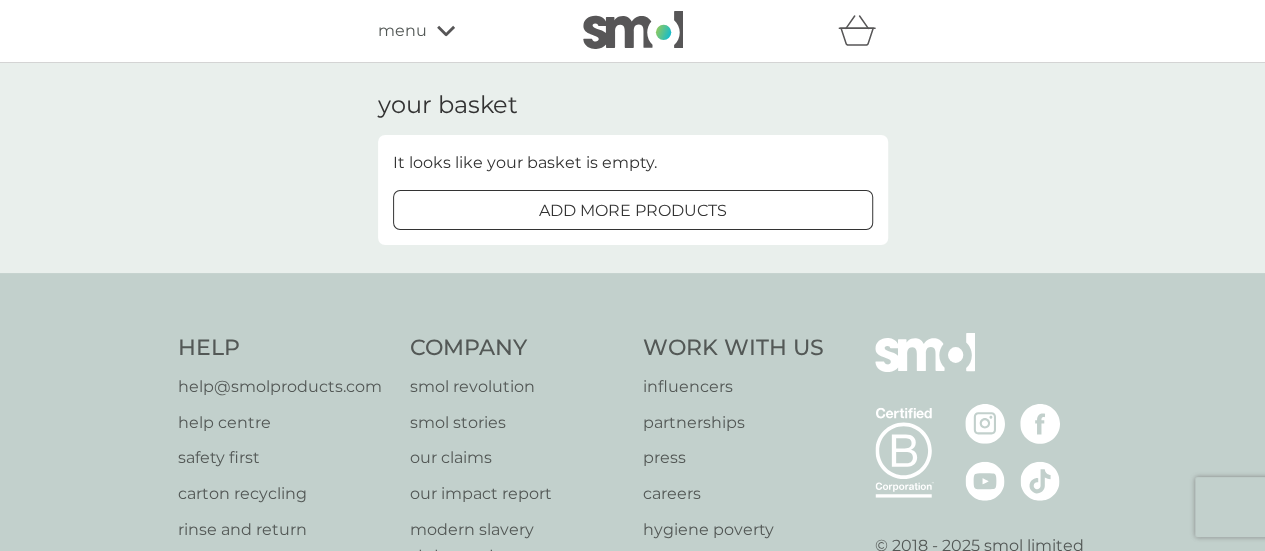 click 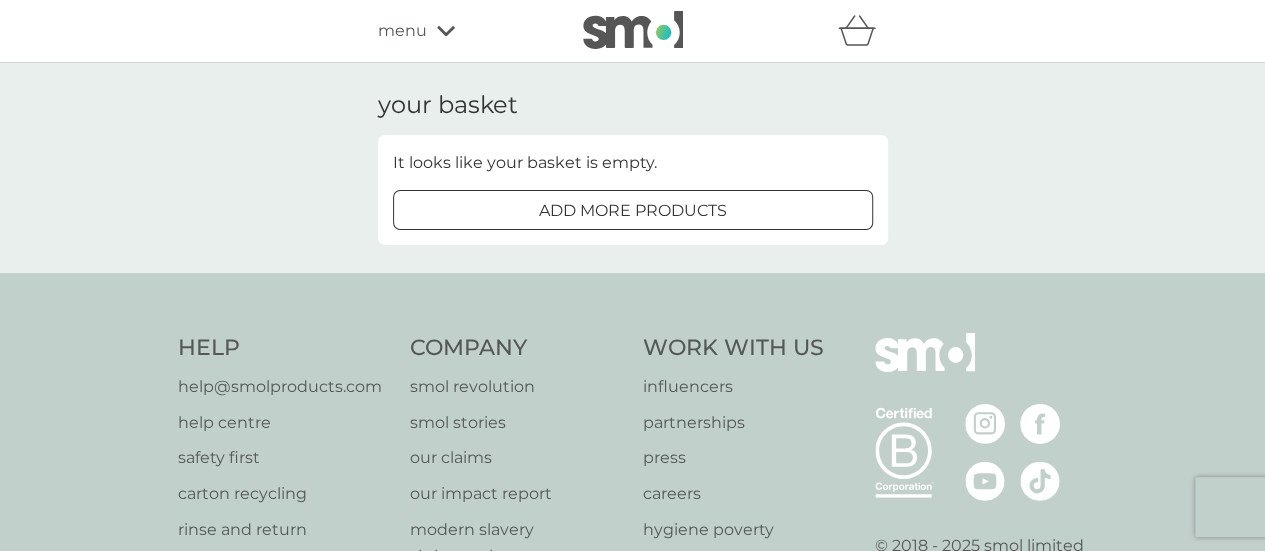 click on "menu" at bounding box center (402, 31) 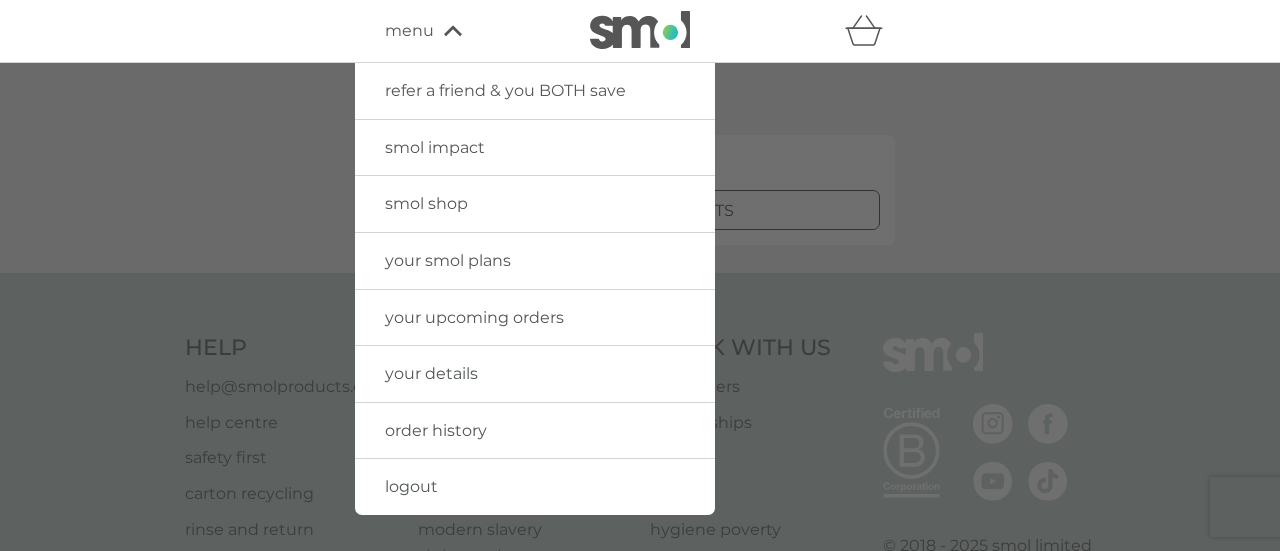 click on "order history" at bounding box center (436, 430) 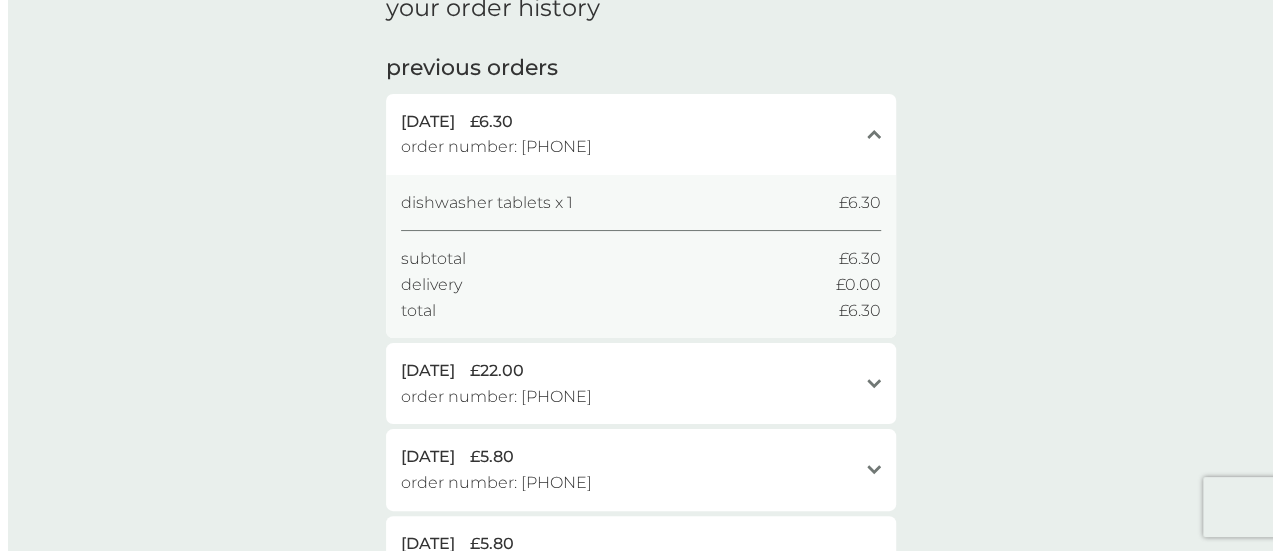 scroll, scrollTop: 0, scrollLeft: 0, axis: both 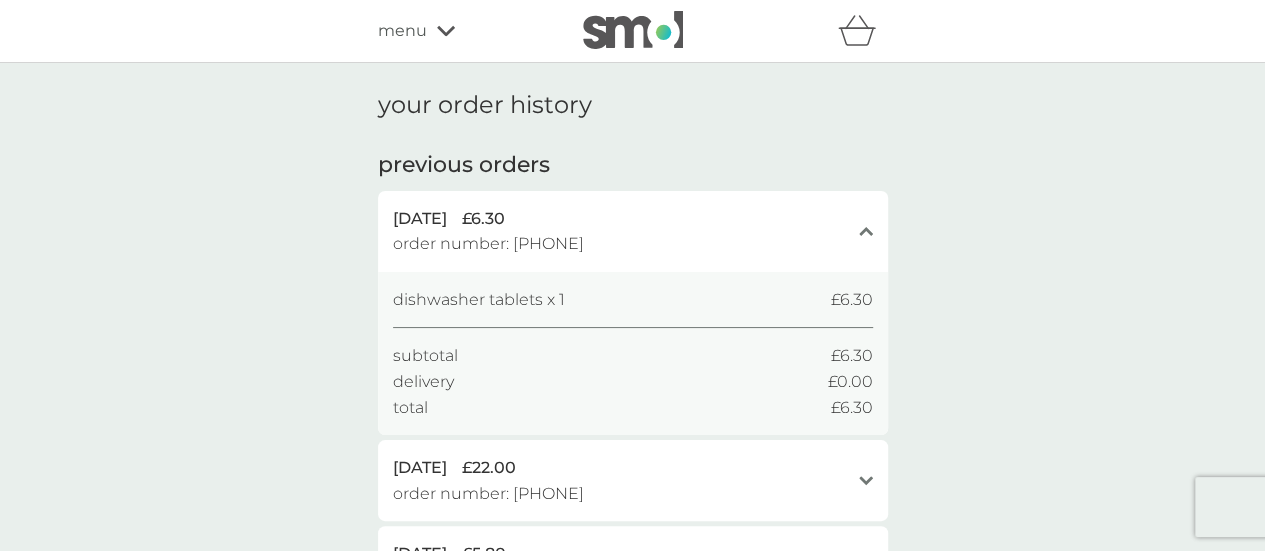 click on "menu" at bounding box center (402, 31) 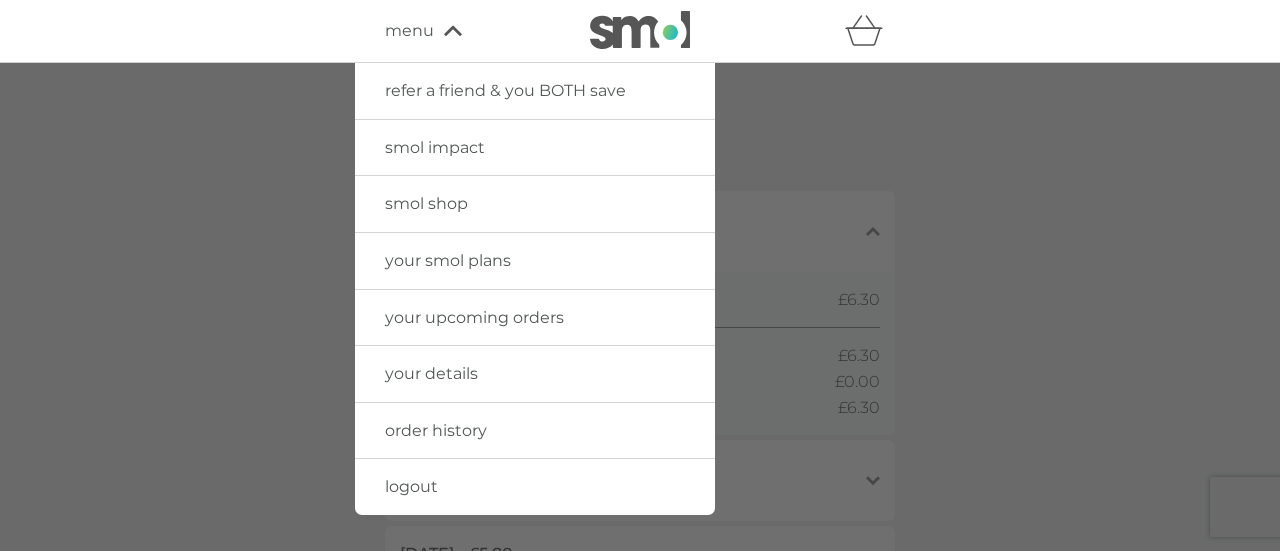 click on "your smol plans" at bounding box center (448, 260) 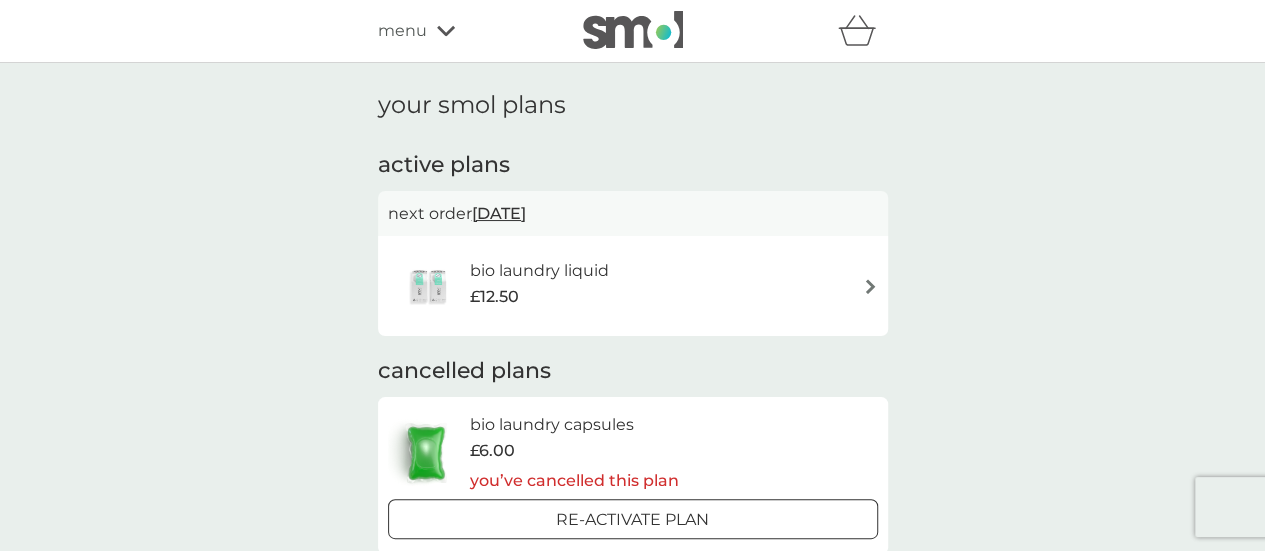 click 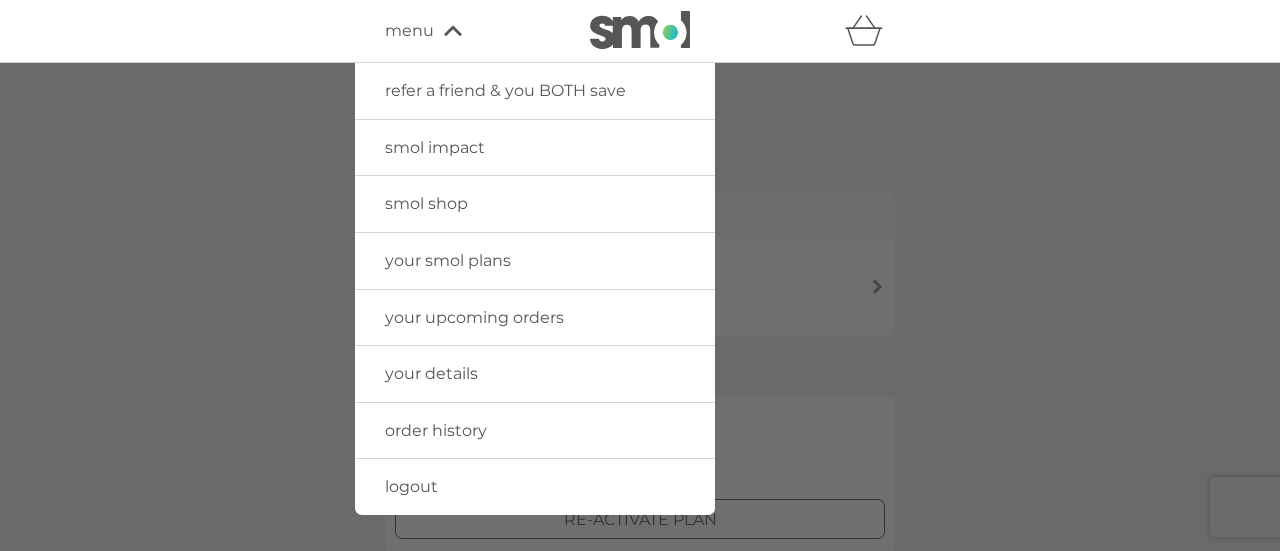 click on "logout" at bounding box center [411, 486] 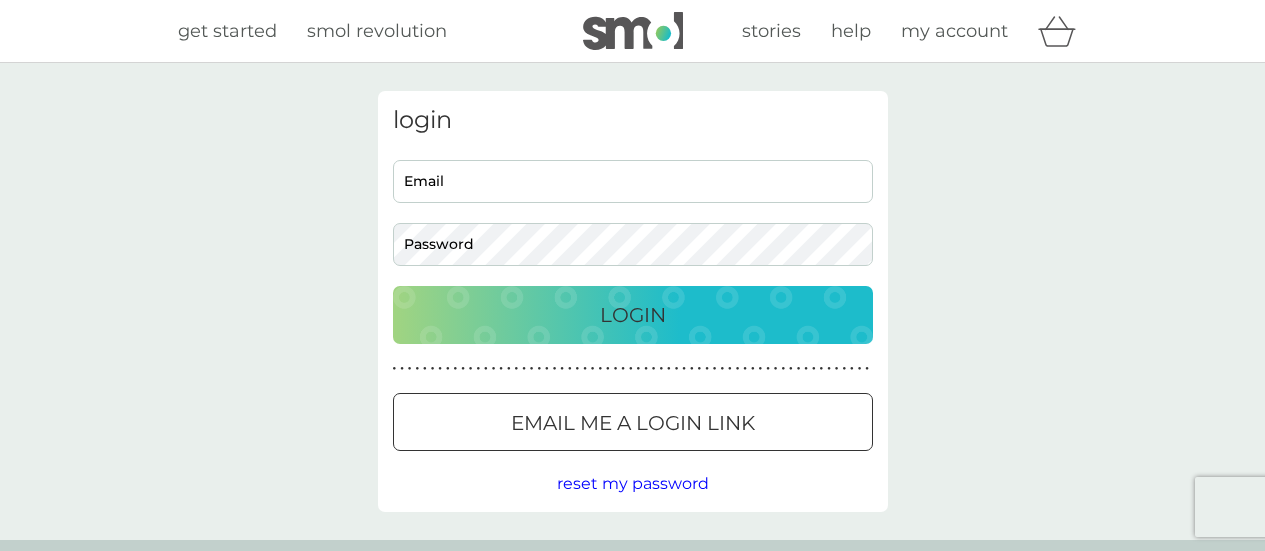 scroll, scrollTop: 0, scrollLeft: 0, axis: both 